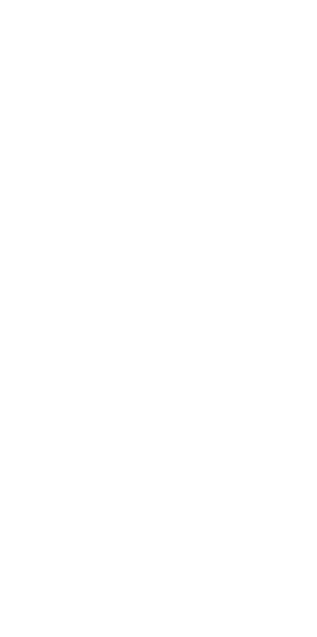 scroll, scrollTop: 0, scrollLeft: 0, axis: both 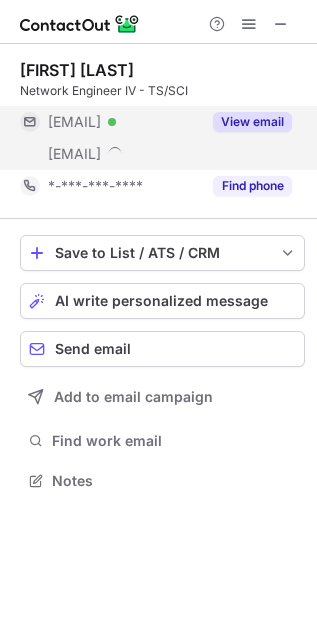 click on "View email" at bounding box center [252, 122] 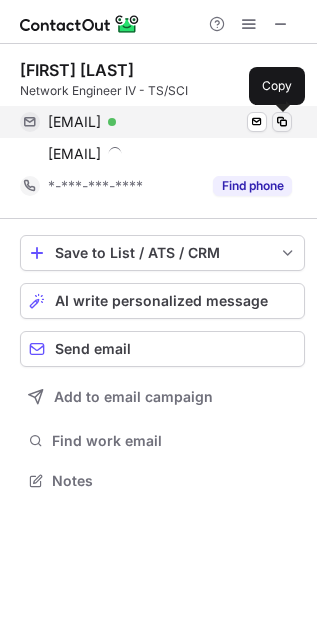 click at bounding box center (282, 122) 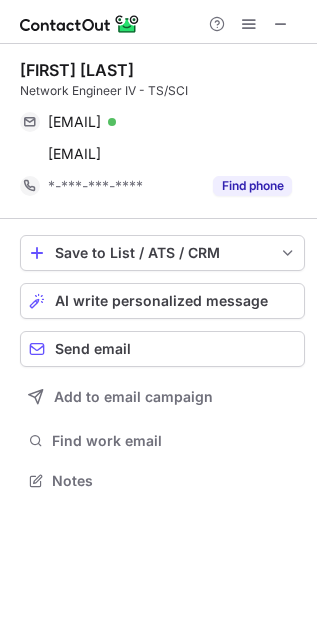 type 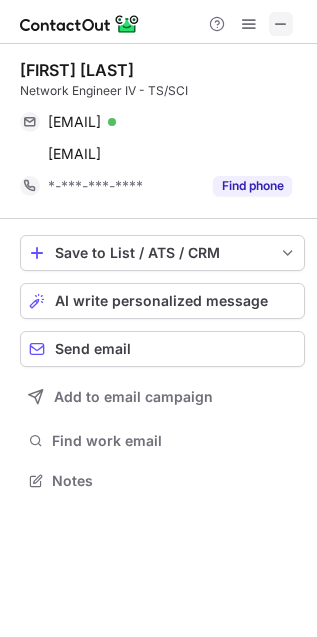 click at bounding box center [281, 24] 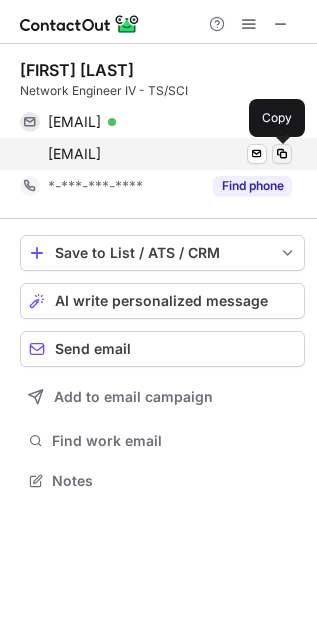 scroll, scrollTop: 442, scrollLeft: 317, axis: both 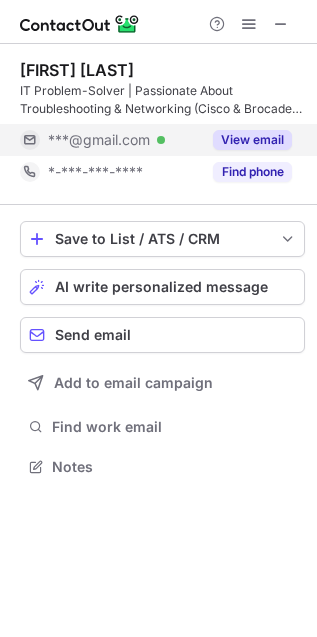 click on "View email" at bounding box center [252, 140] 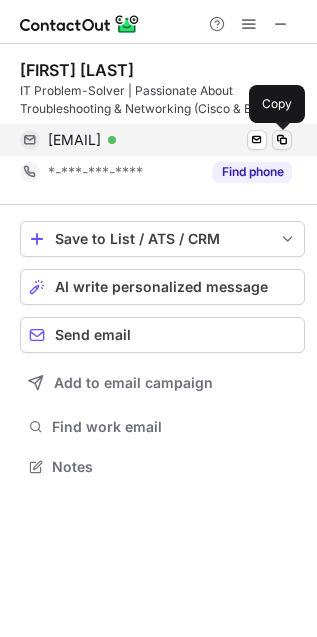 click at bounding box center (282, 140) 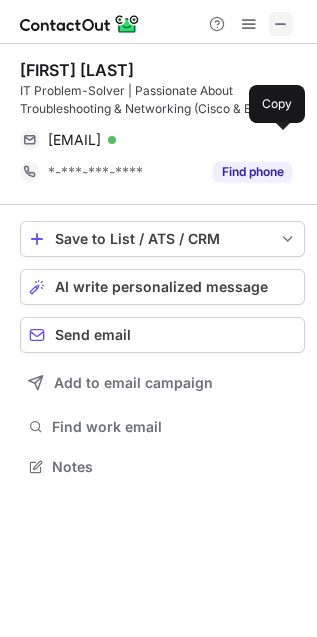 click at bounding box center [281, 24] 